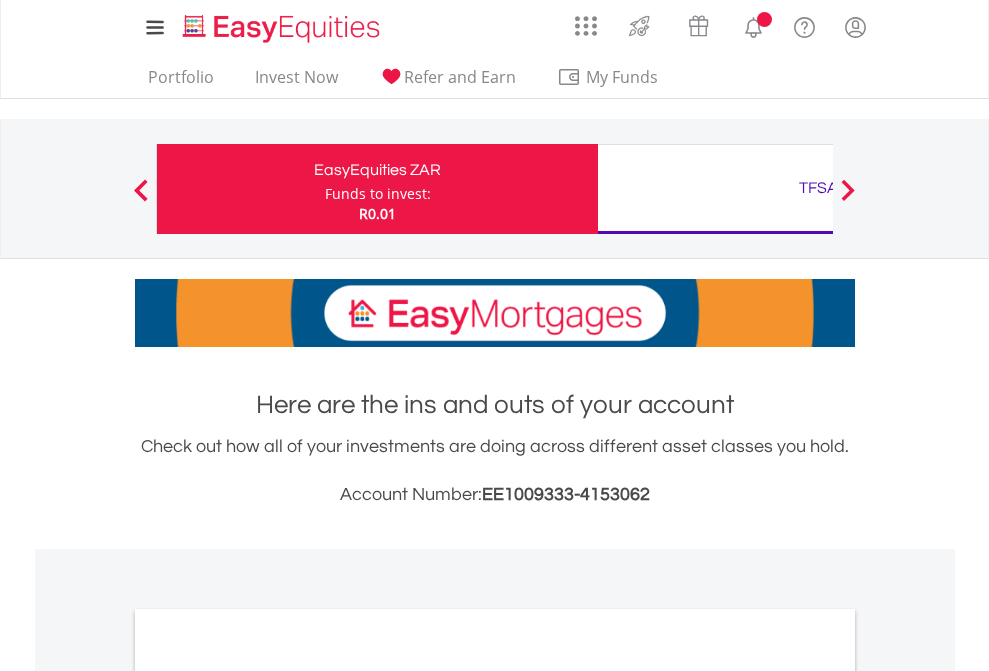 scroll, scrollTop: 0, scrollLeft: 0, axis: both 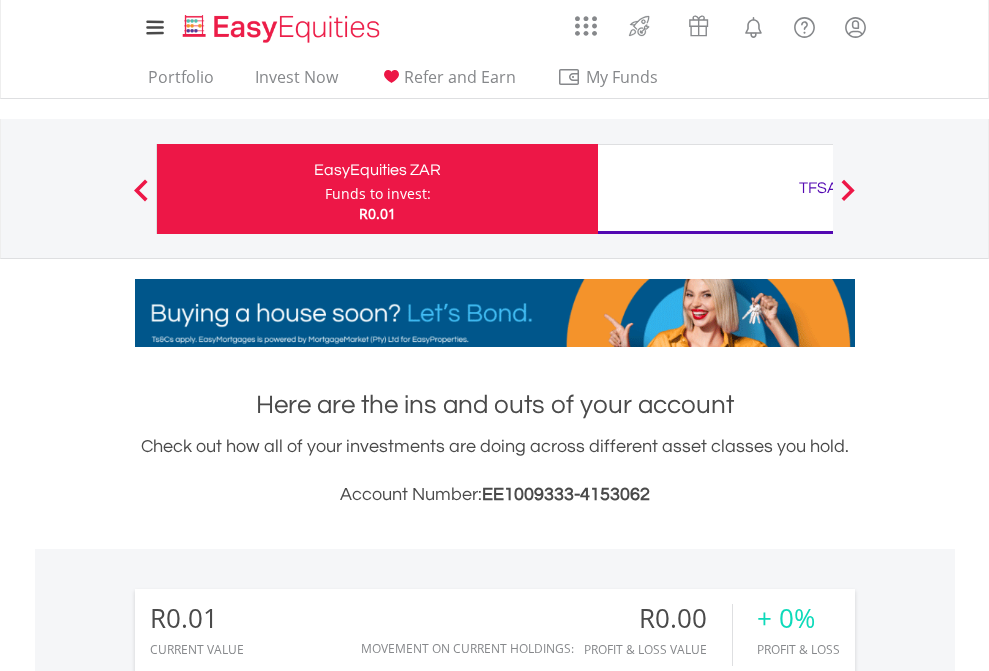 click on "Funds to invest:" at bounding box center (378, 194) 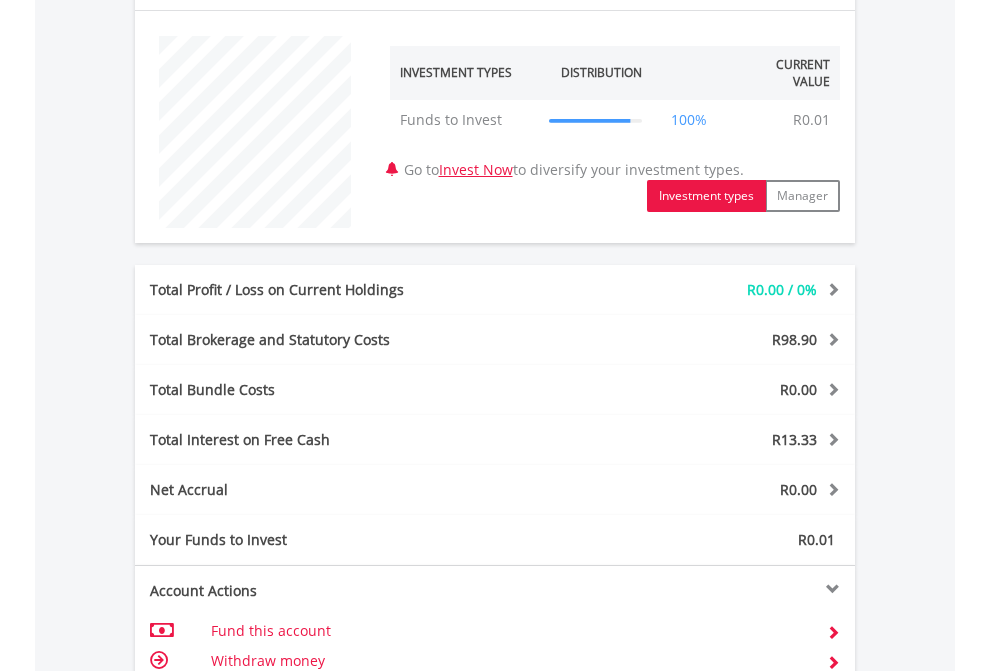 scroll, scrollTop: 1342, scrollLeft: 0, axis: vertical 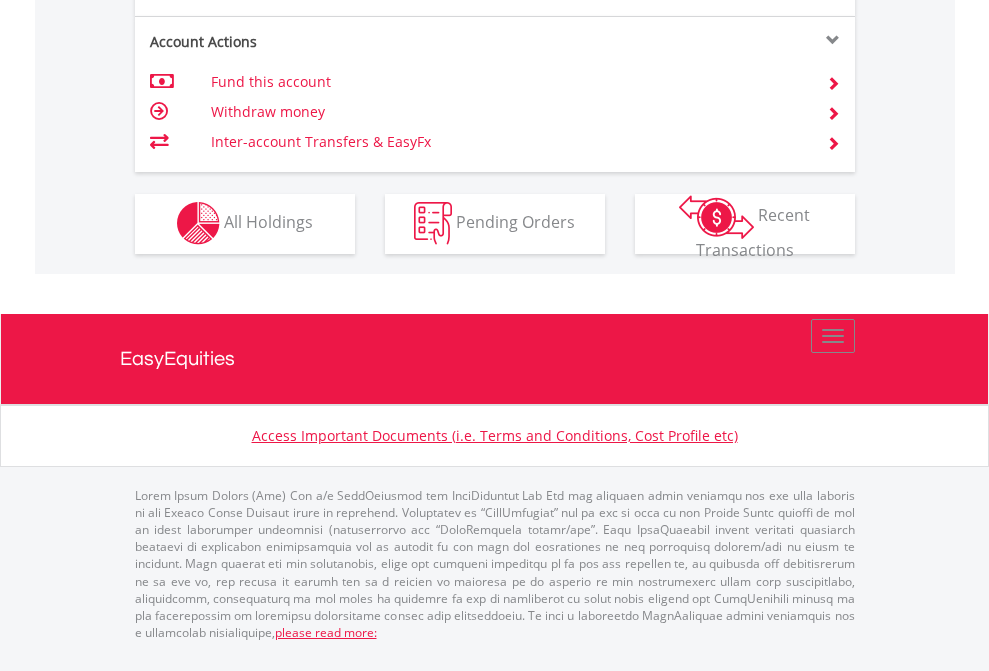 click on "Investment types" at bounding box center [706, -353] 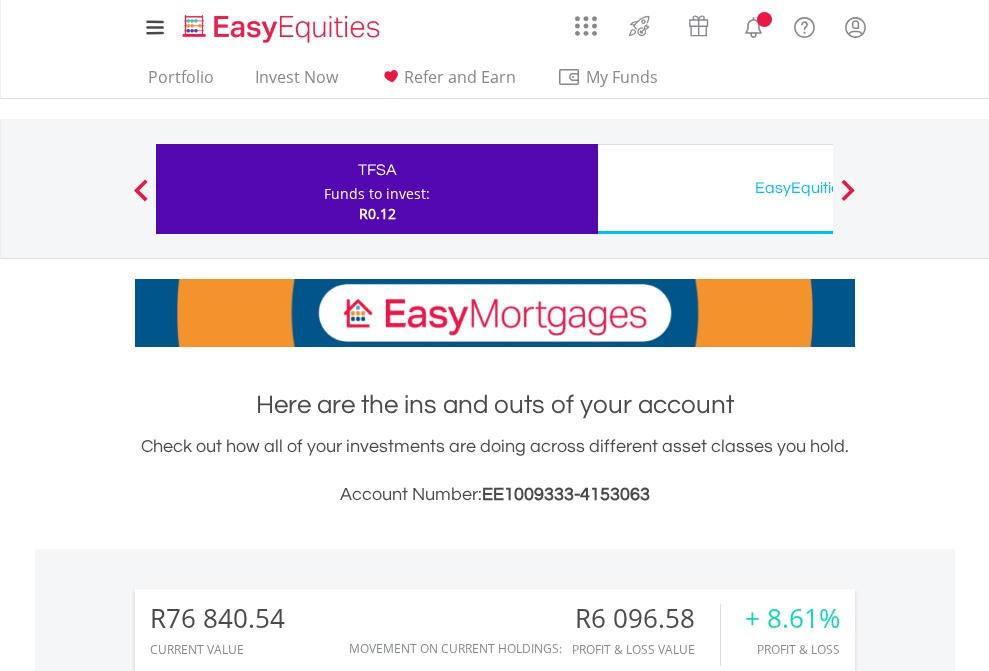 scroll, scrollTop: 0, scrollLeft: 0, axis: both 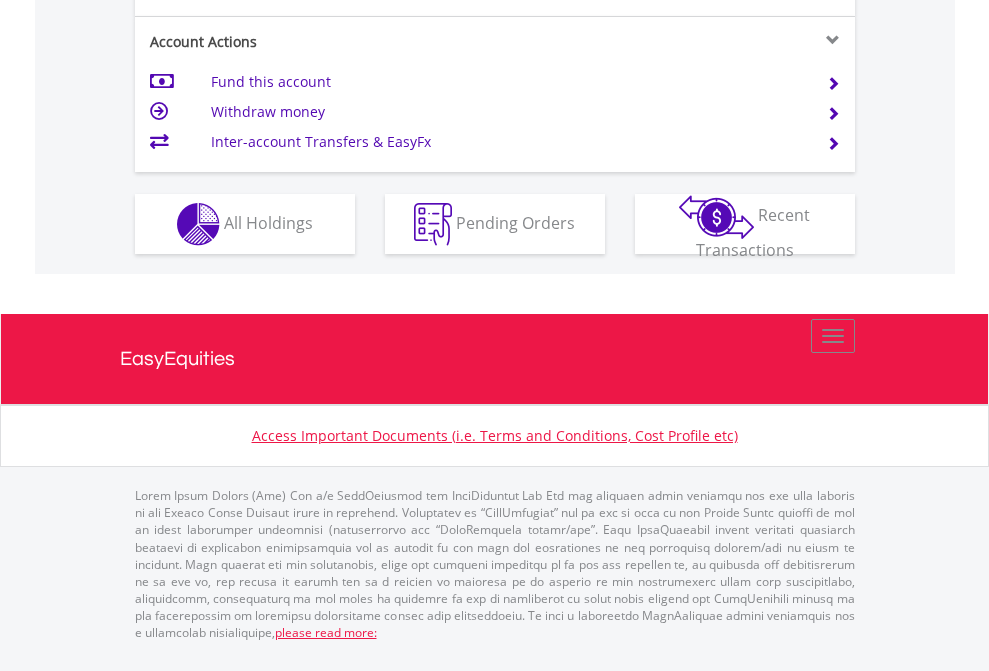 click on "Investment types" at bounding box center [706, -337] 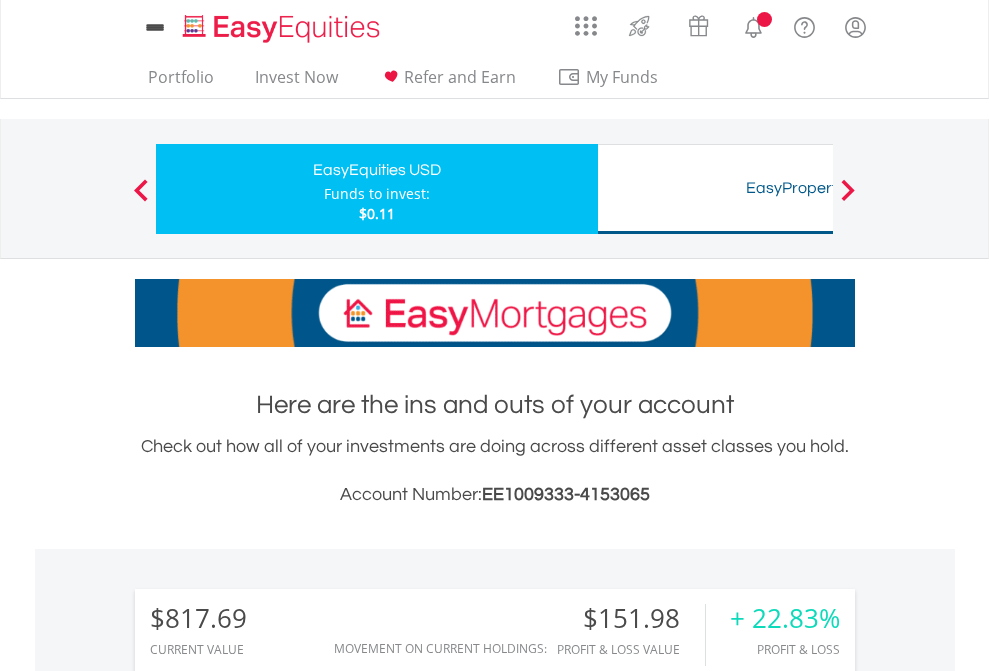 scroll, scrollTop: 0, scrollLeft: 0, axis: both 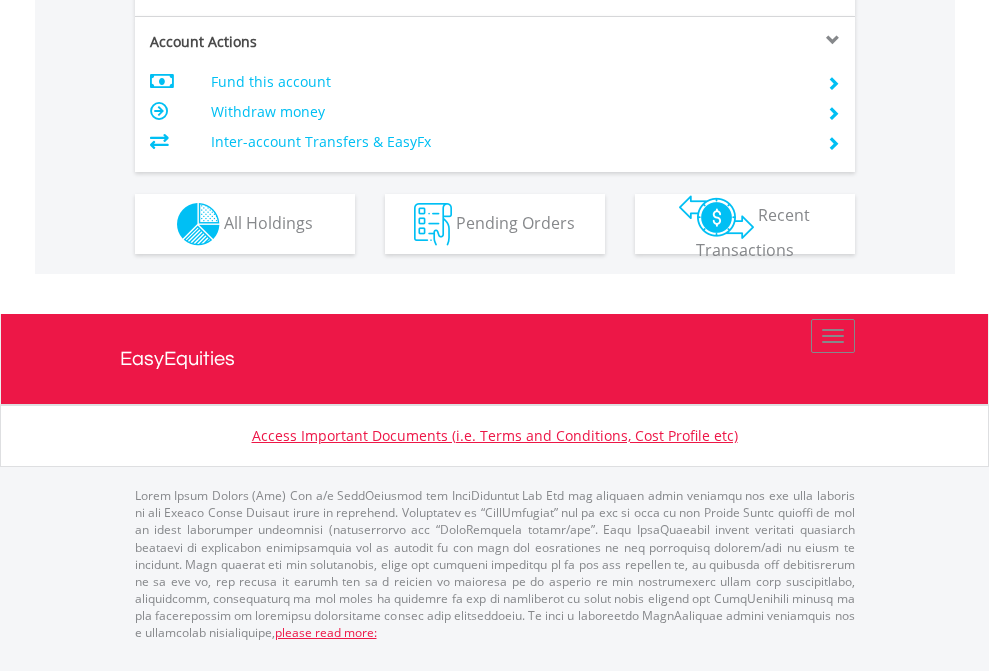 click on "Investment types" at bounding box center [706, -337] 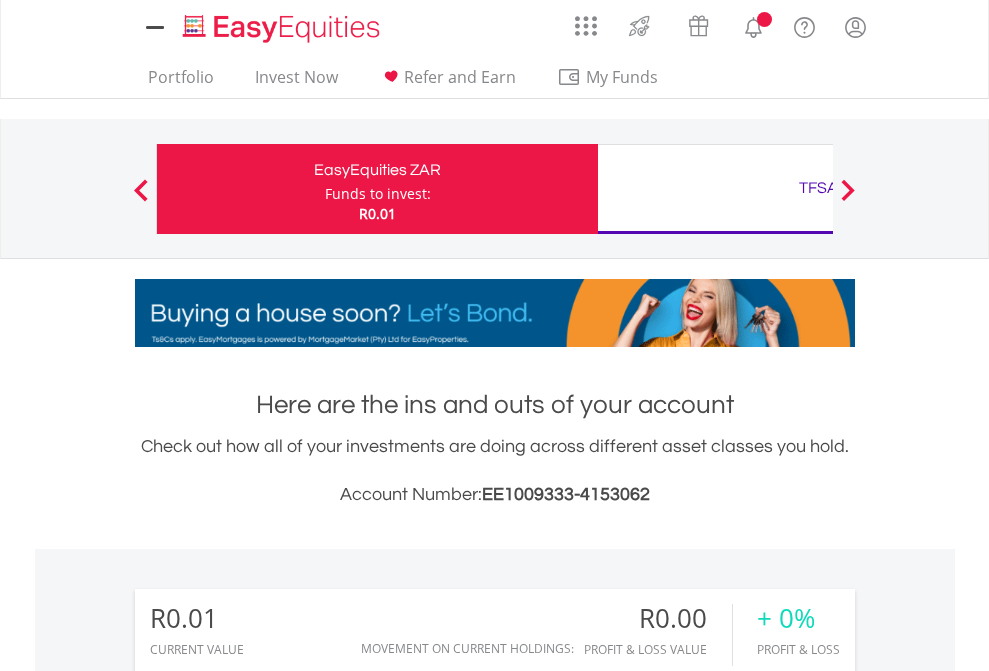 click on "All Holdings" at bounding box center (268, 1442) 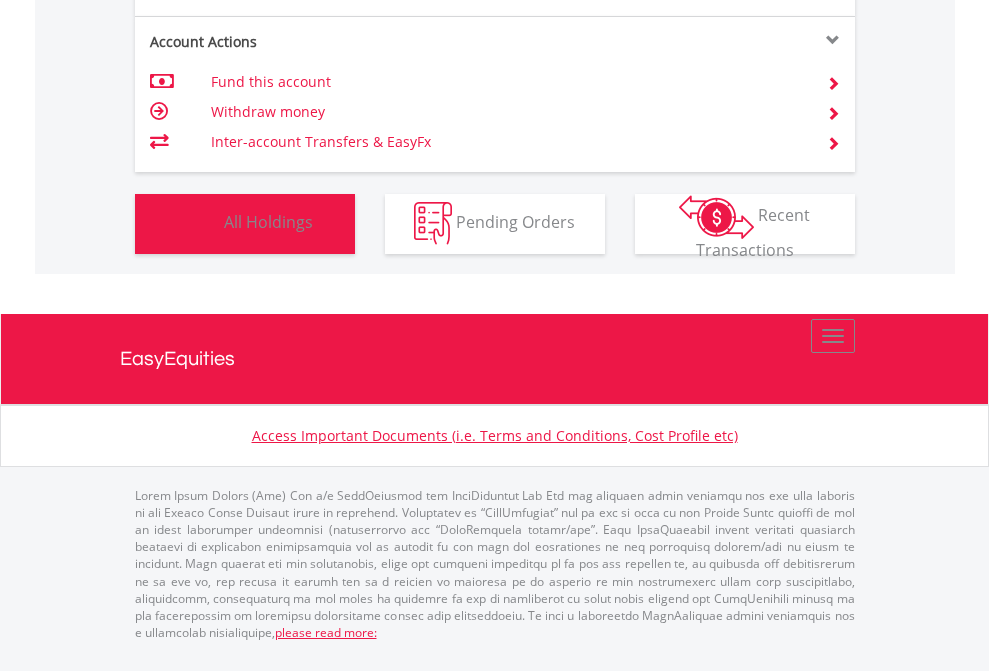 scroll, scrollTop: 1486, scrollLeft: 0, axis: vertical 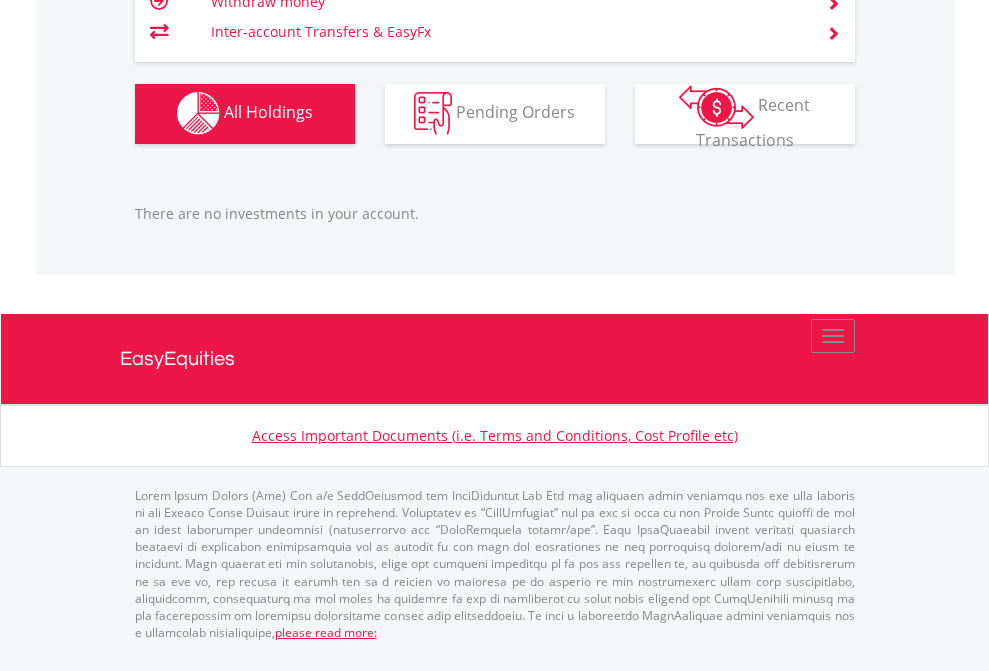 click on "TFSA" at bounding box center [818, -1142] 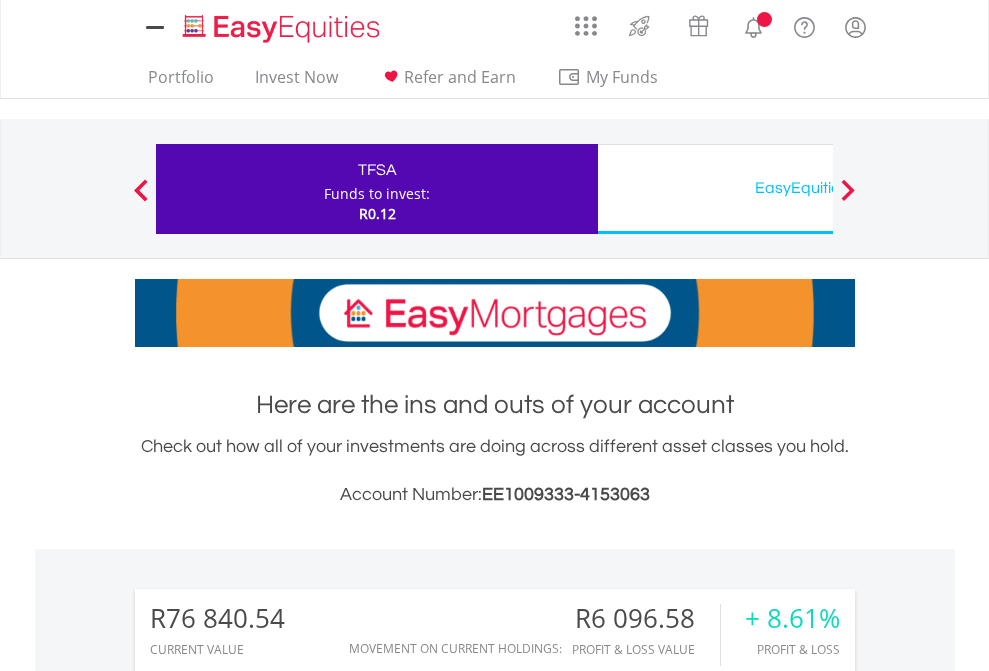 scroll, scrollTop: 0, scrollLeft: 0, axis: both 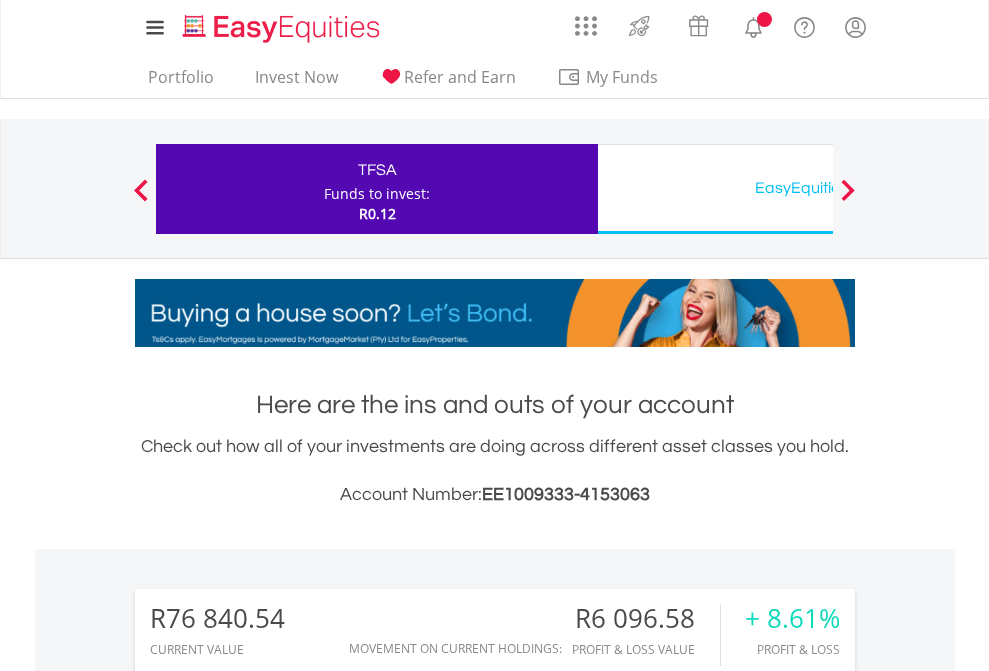 click on "All Holdings" at bounding box center [268, 1506] 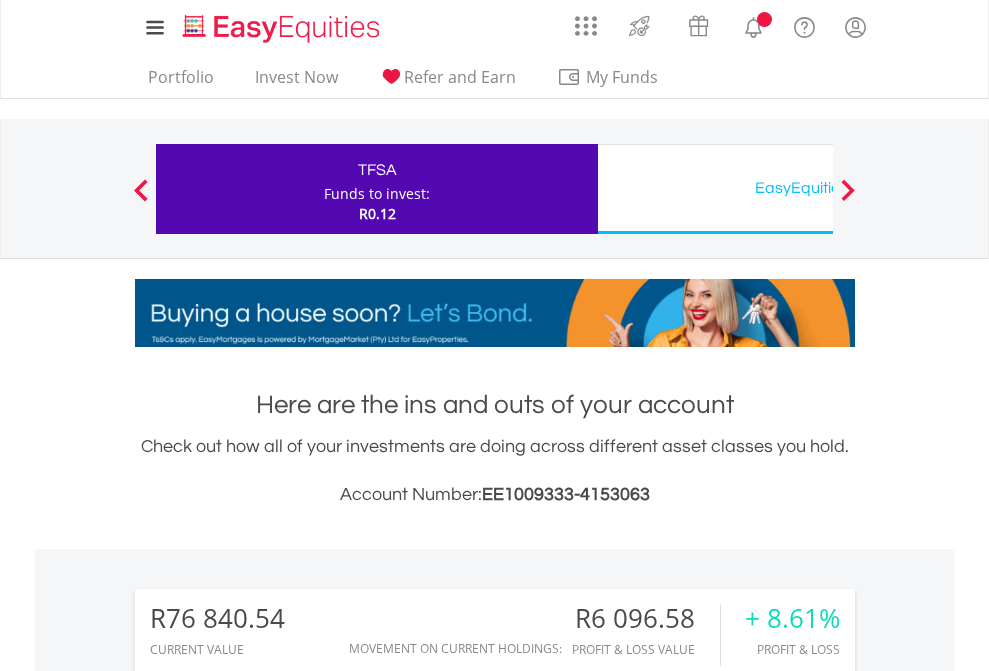 scroll, scrollTop: 1533, scrollLeft: 0, axis: vertical 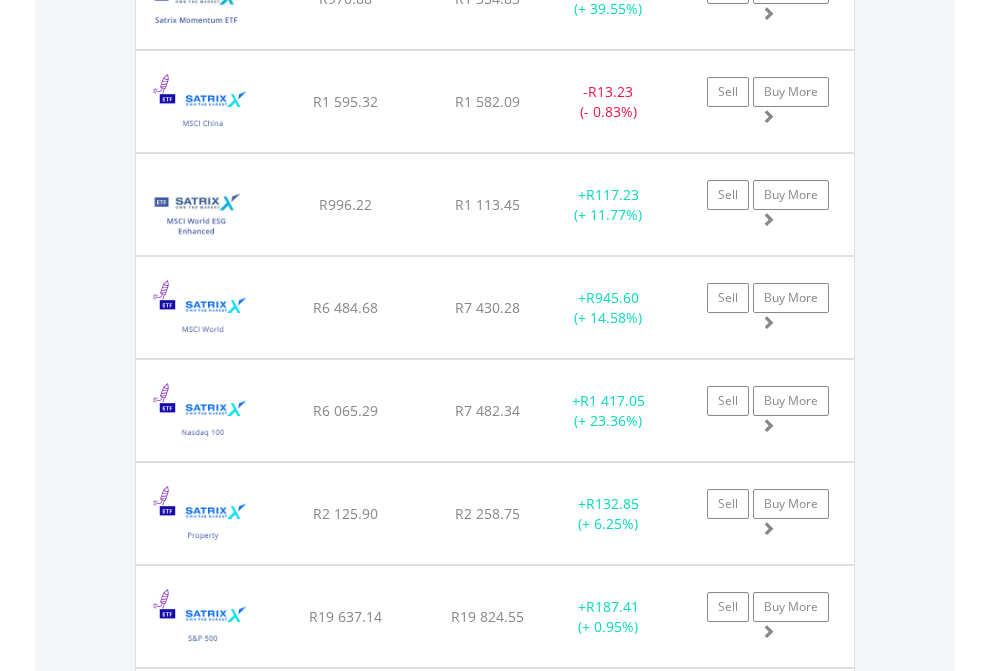 click on "EasyEquities USD" at bounding box center (818, -2076) 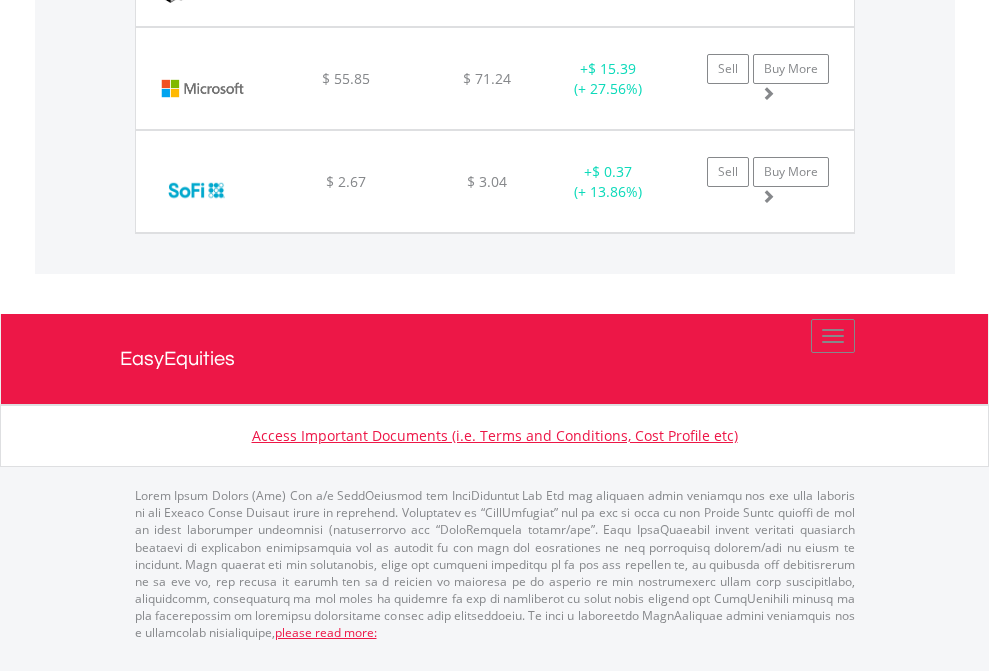 scroll, scrollTop: 2225, scrollLeft: 0, axis: vertical 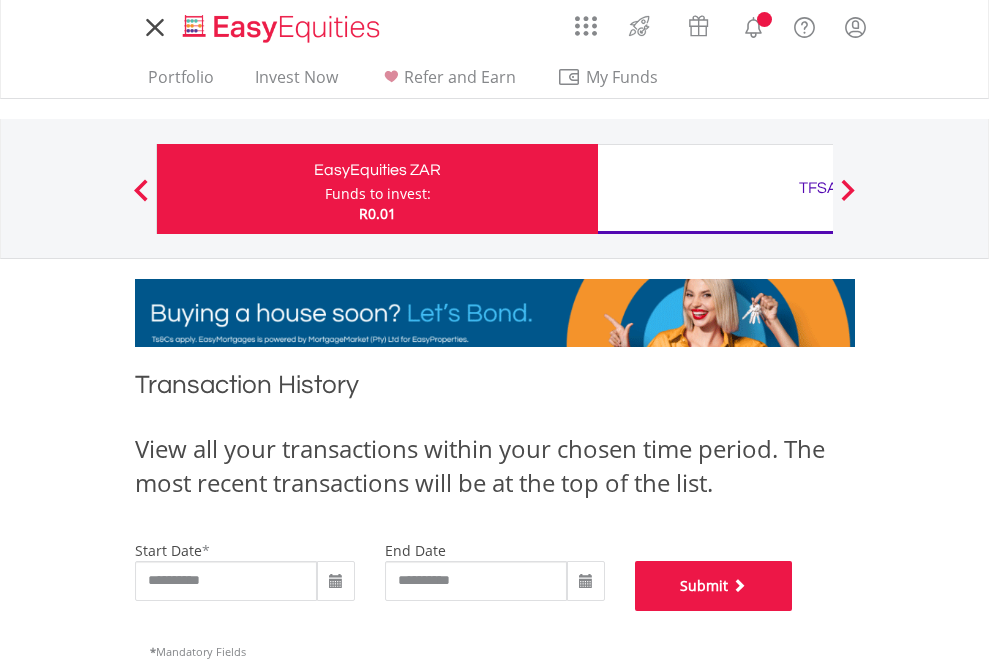 click on "Submit" at bounding box center (714, 586) 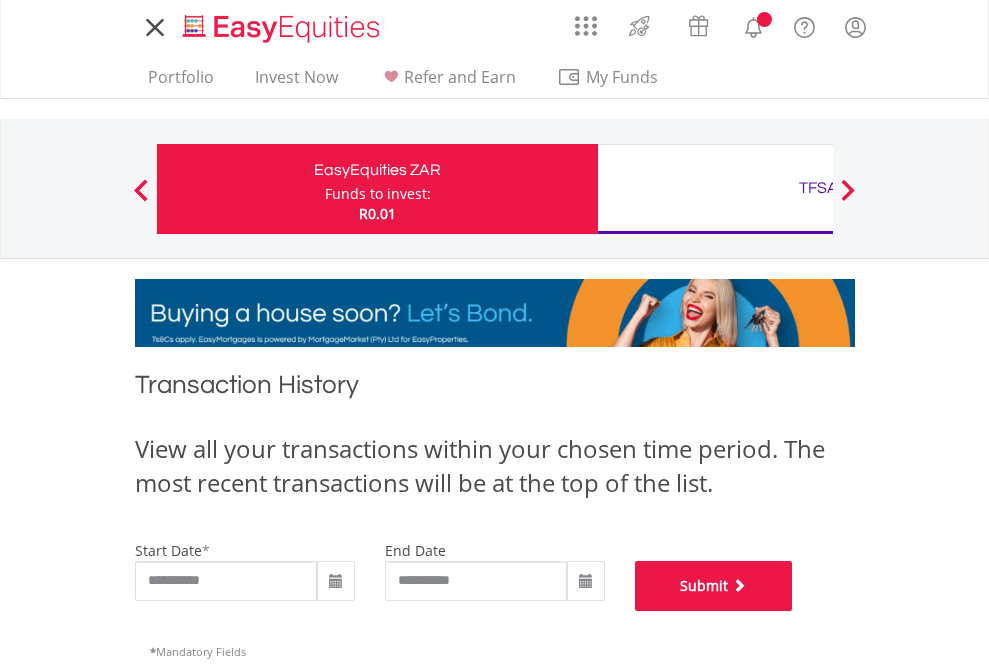 scroll, scrollTop: 811, scrollLeft: 0, axis: vertical 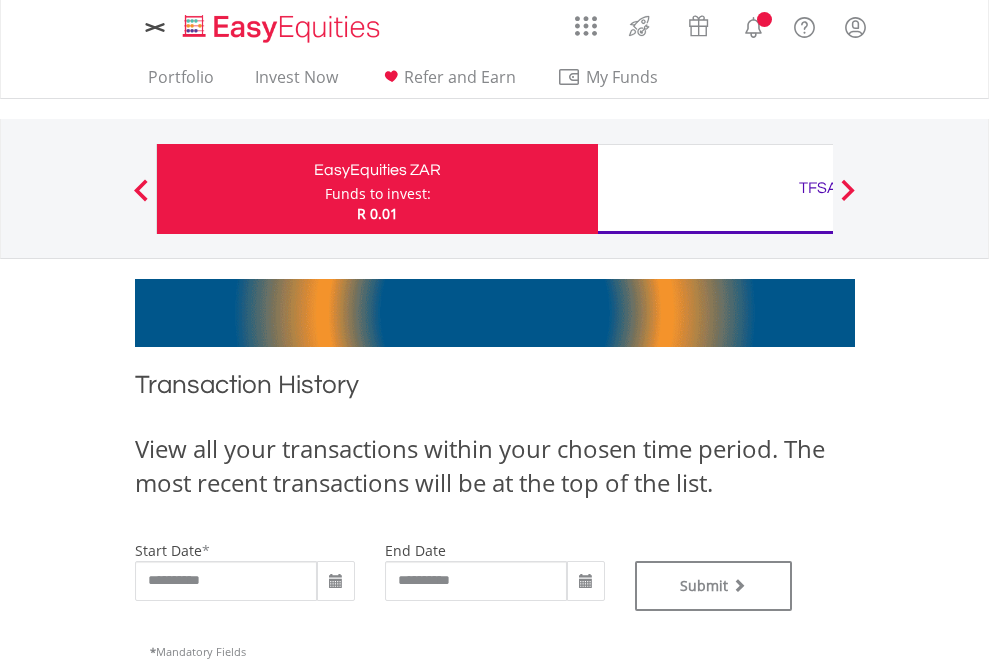 click on "TFSA" at bounding box center (818, 188) 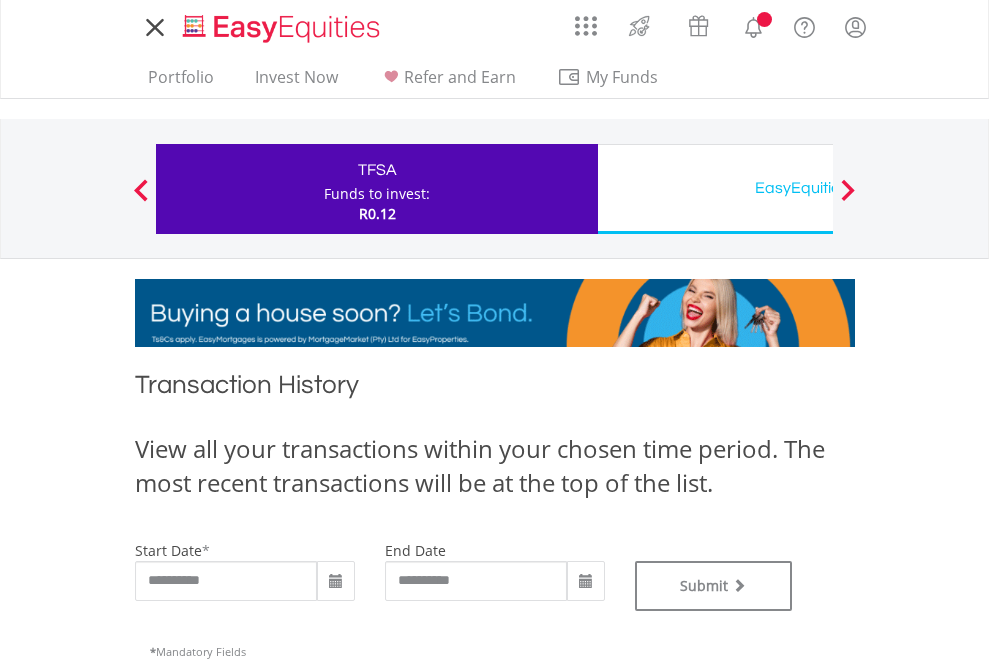 scroll, scrollTop: 0, scrollLeft: 0, axis: both 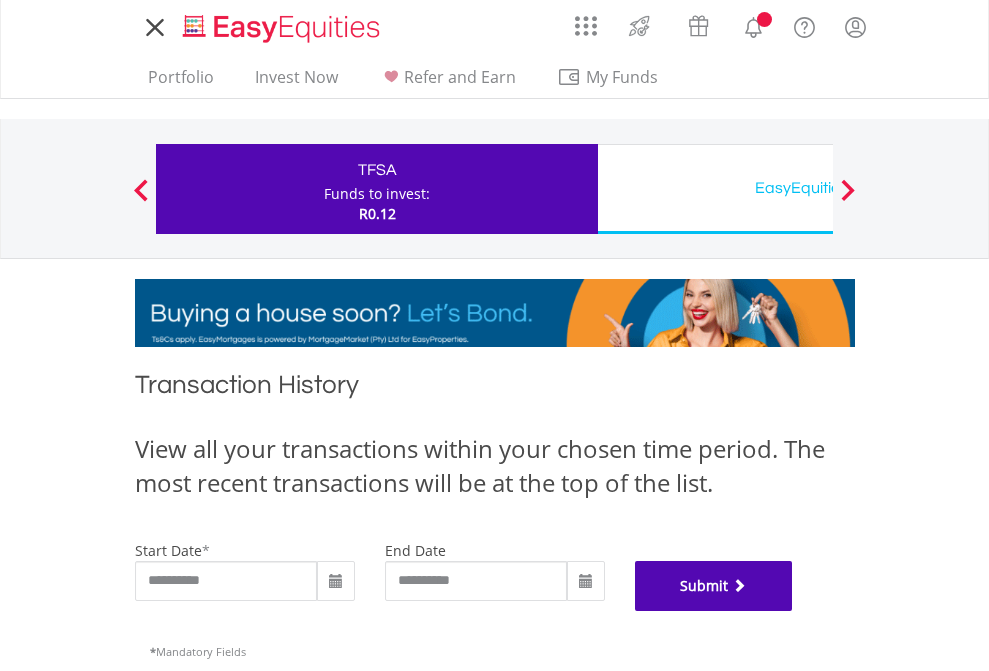click on "Submit" at bounding box center (714, 586) 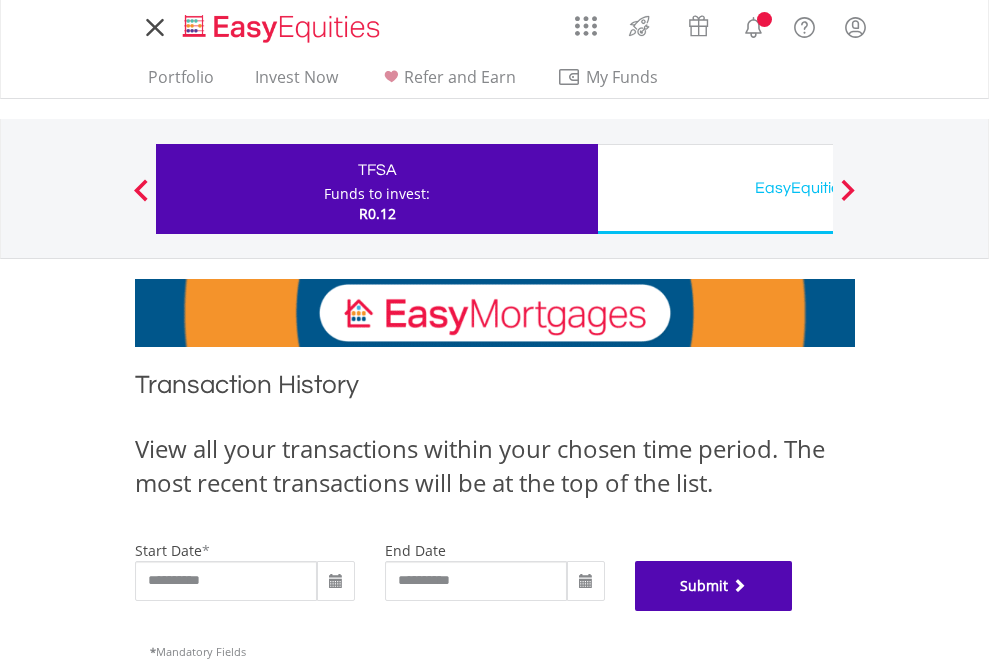 scroll, scrollTop: 811, scrollLeft: 0, axis: vertical 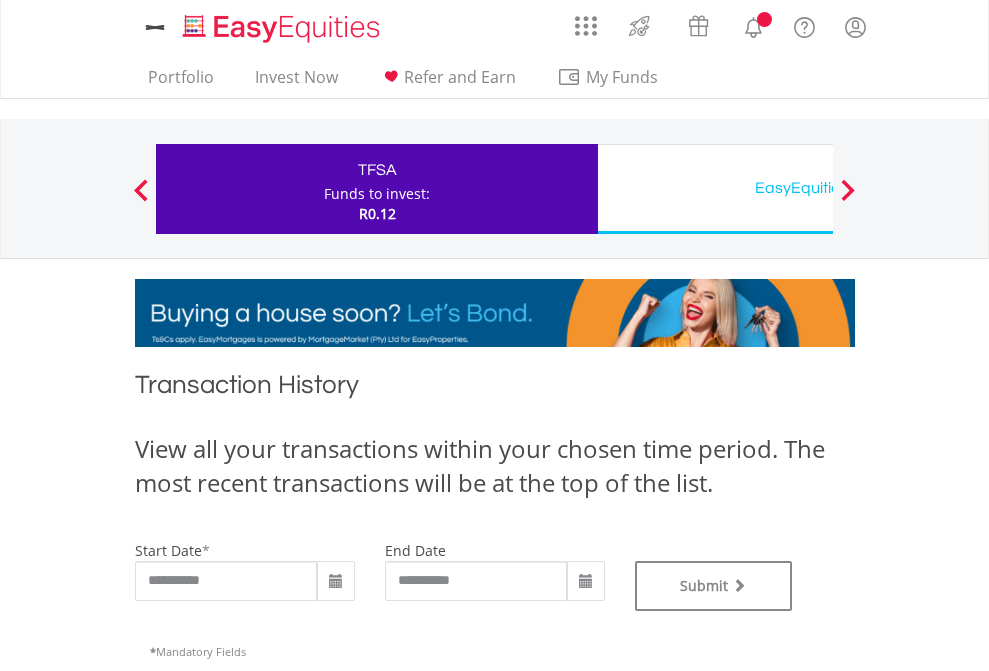 click on "EasyEquities USD" at bounding box center [818, 188] 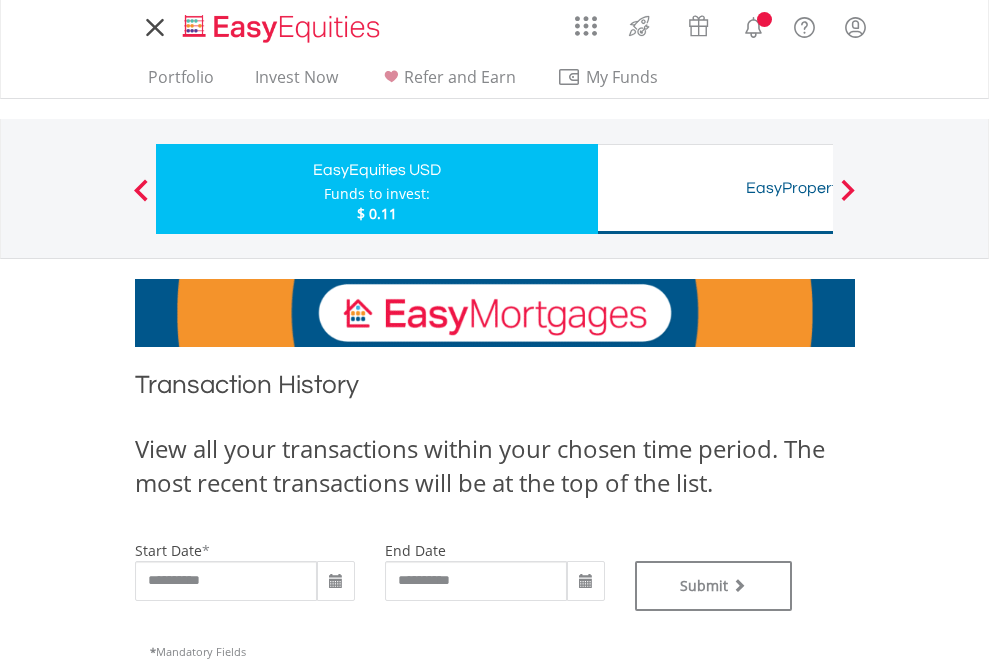 scroll, scrollTop: 0, scrollLeft: 0, axis: both 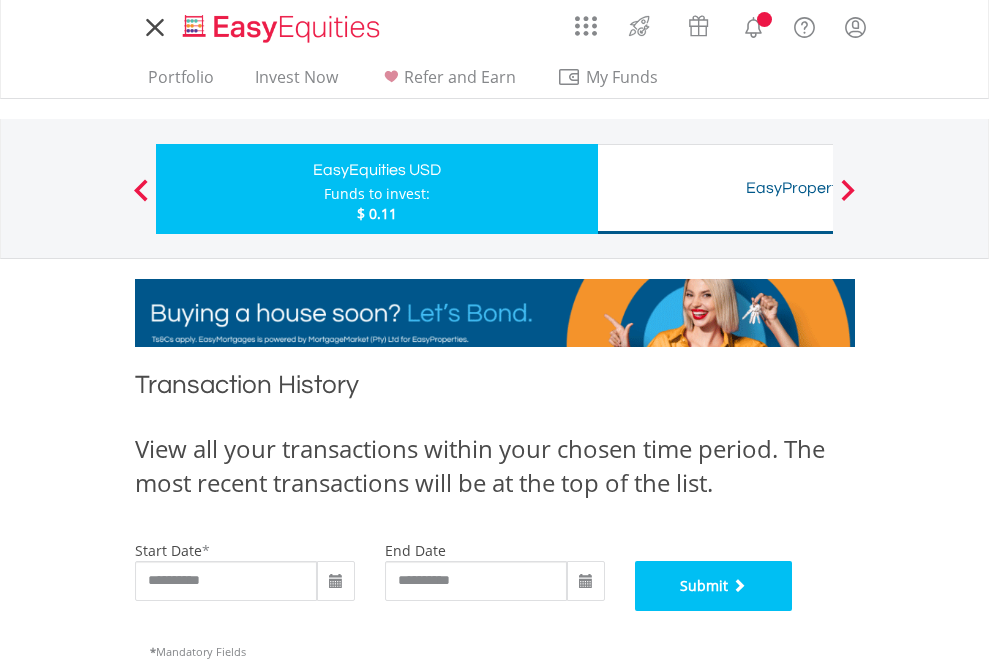 click on "Submit" at bounding box center [714, 586] 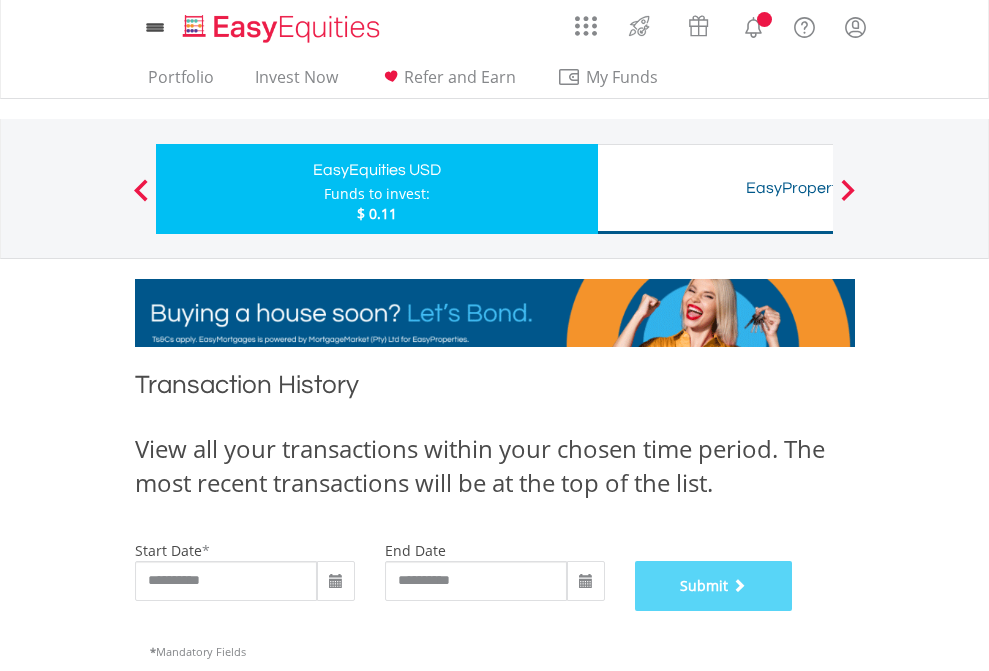 scroll, scrollTop: 811, scrollLeft: 0, axis: vertical 